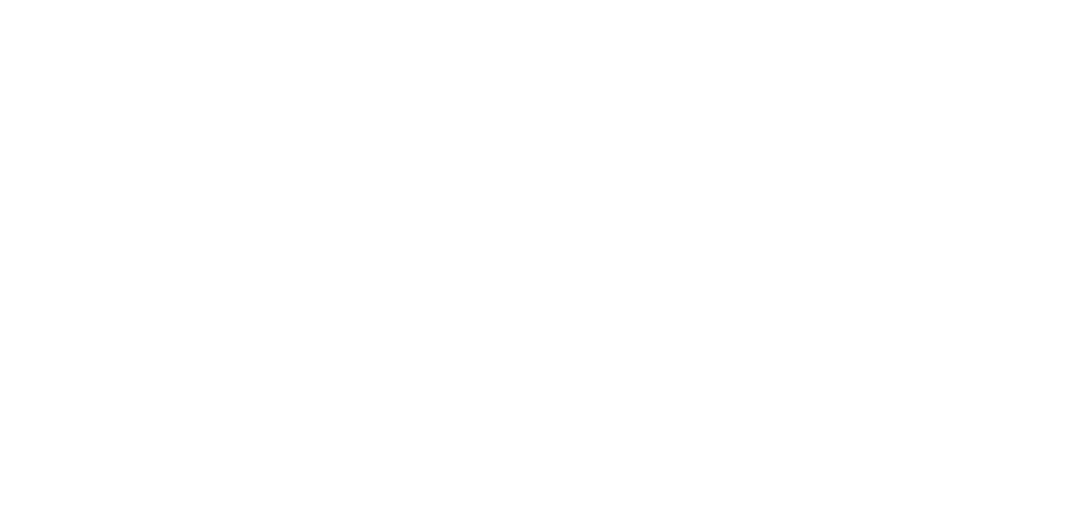 scroll, scrollTop: 0, scrollLeft: 0, axis: both 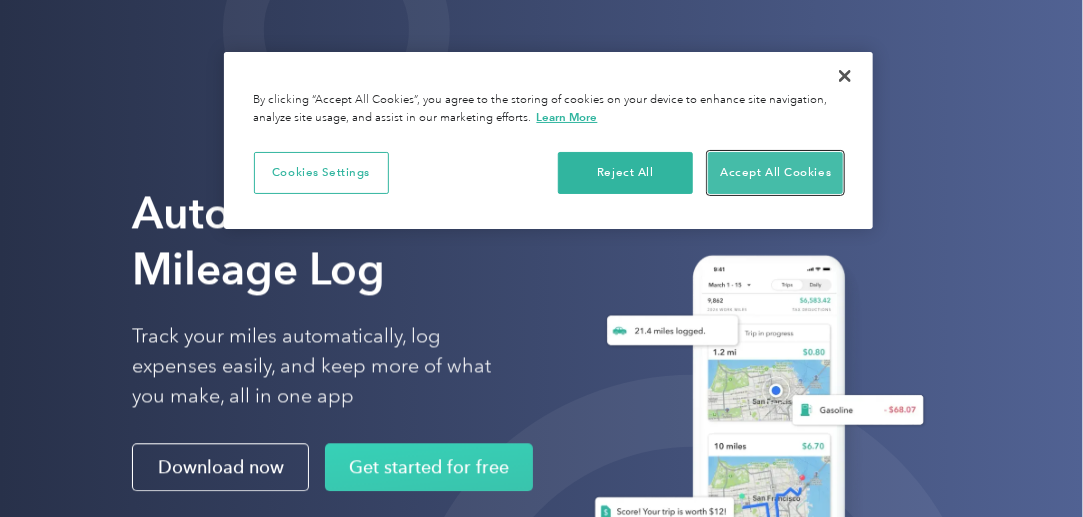 click on "Accept All Cookies" at bounding box center [775, 173] 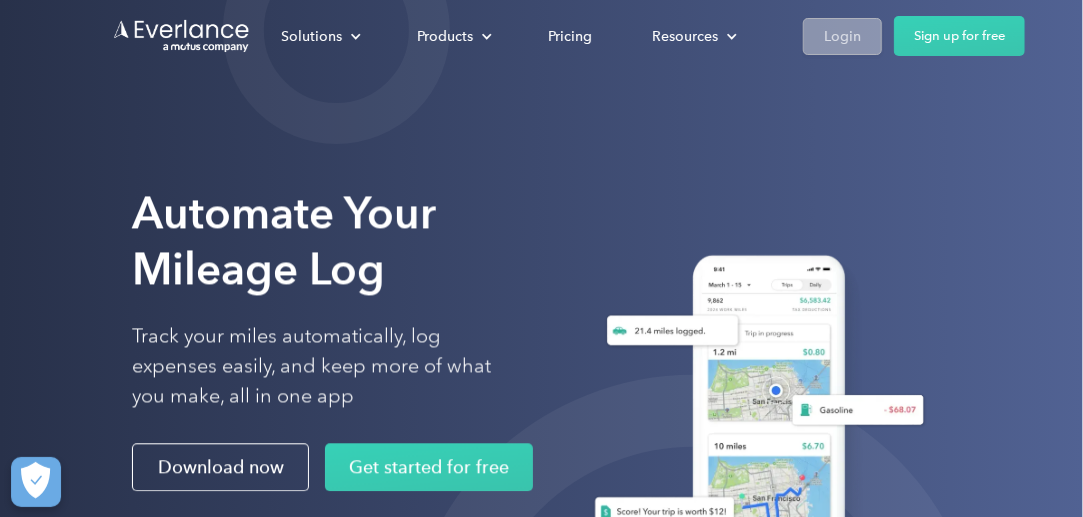 click on "Login" at bounding box center [842, 36] 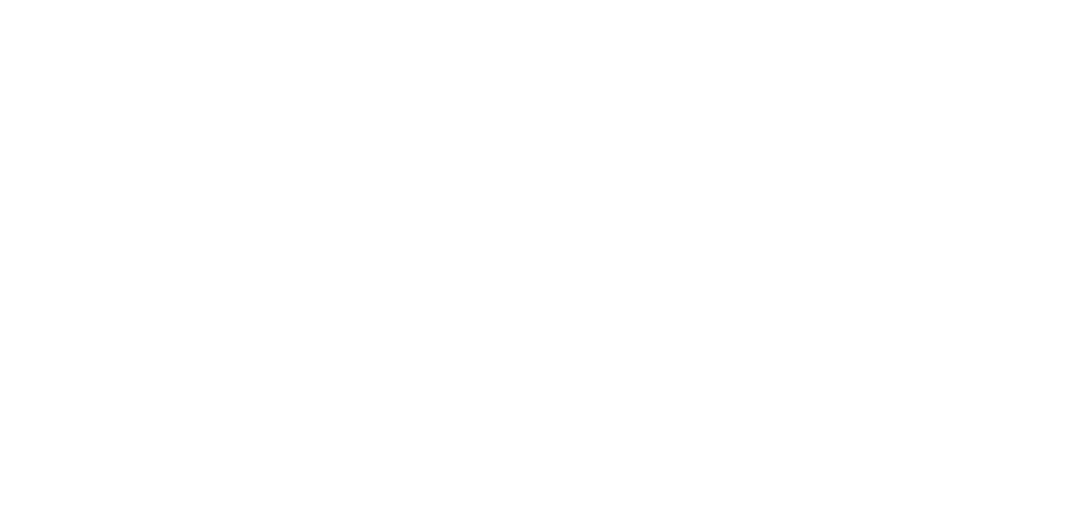 scroll, scrollTop: 0, scrollLeft: 0, axis: both 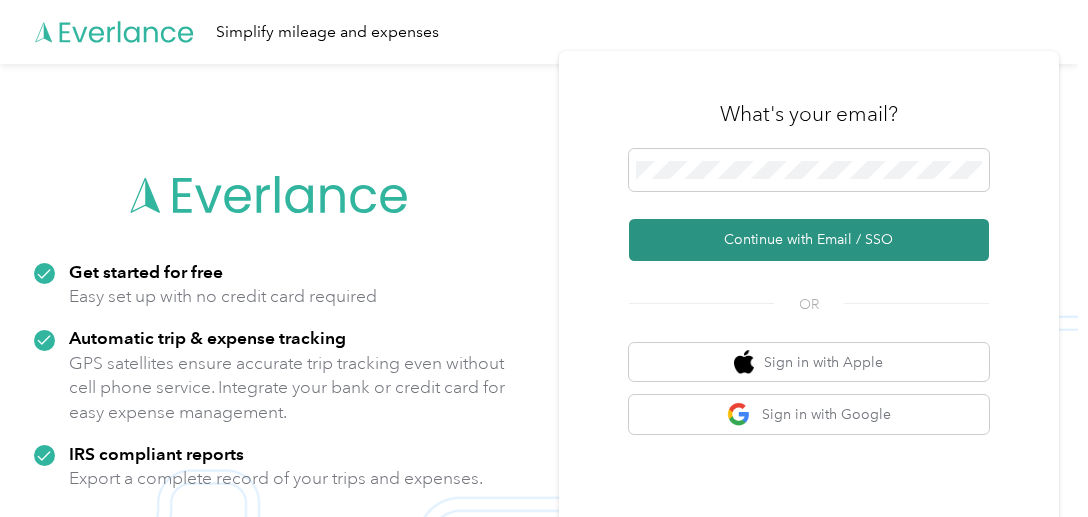 click on "Continue with Email / SSO" at bounding box center (809, 240) 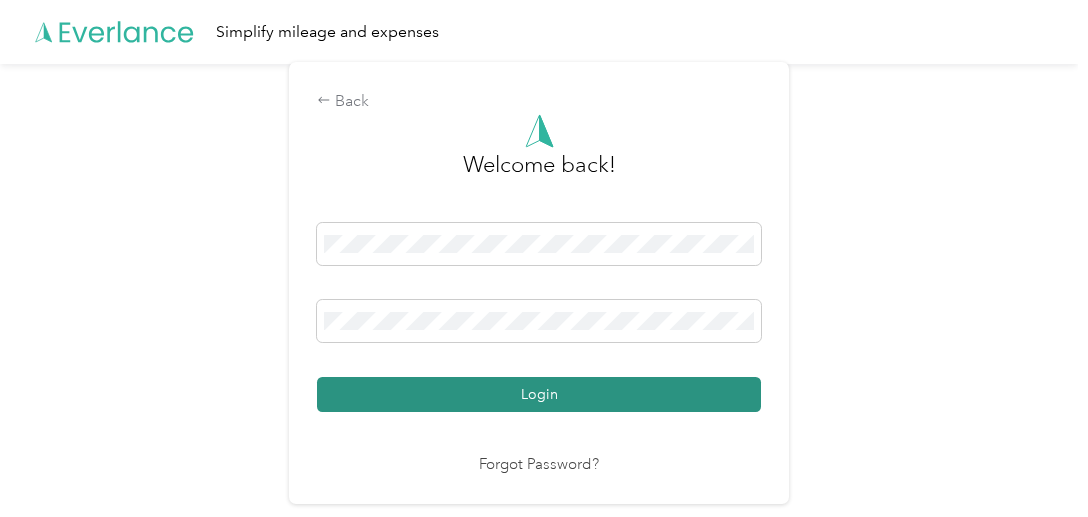click on "Login" at bounding box center (539, 394) 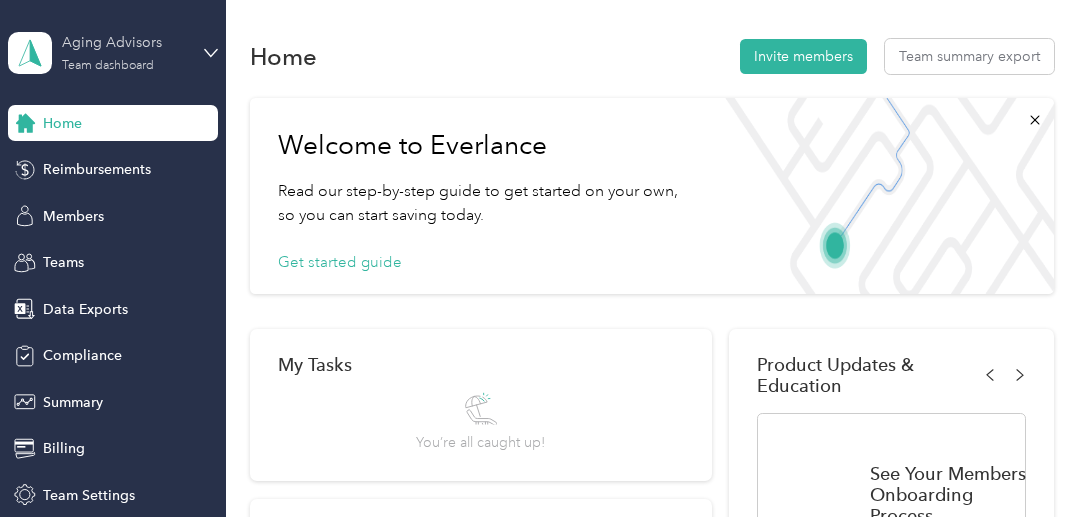 click on "Team dashboard" at bounding box center (108, 66) 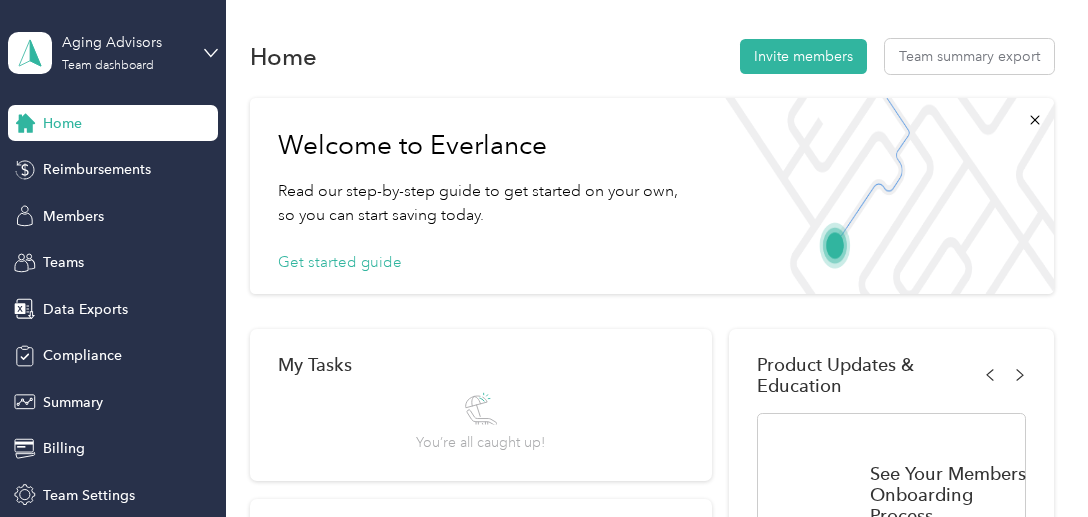 click on "Personal dashboard" at bounding box center [81, 209] 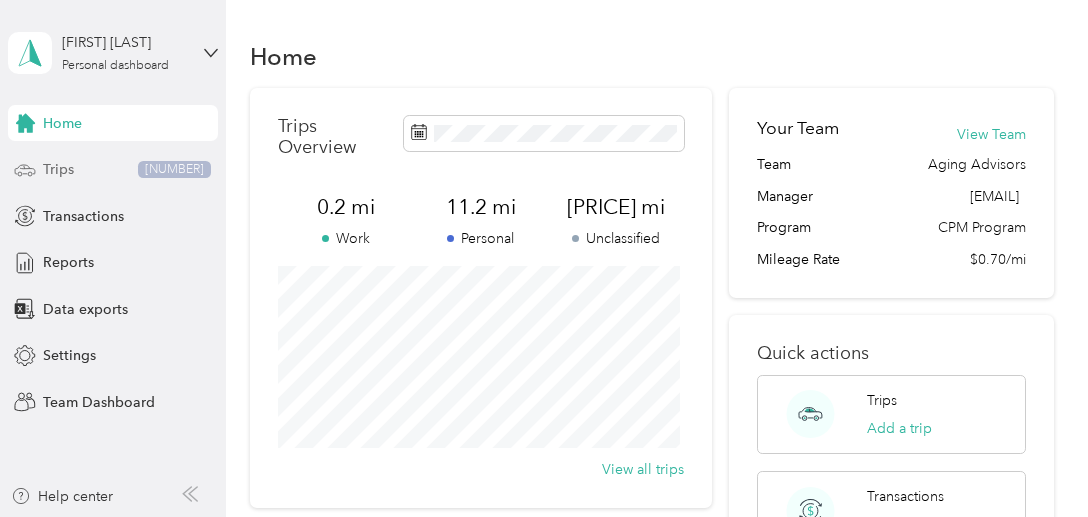 click on "Trips [NUMBER]" at bounding box center (113, 170) 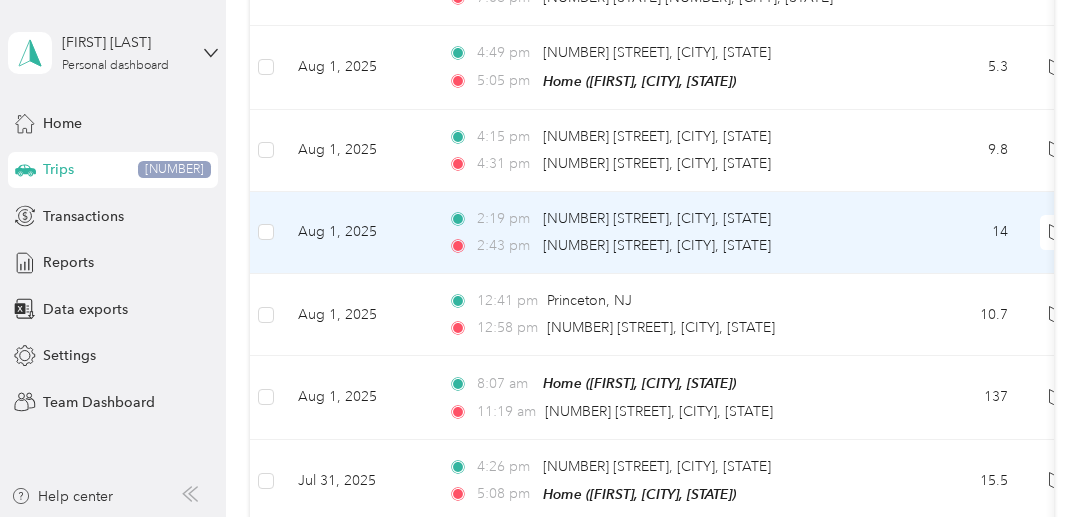 scroll, scrollTop: 1288, scrollLeft: 0, axis: vertical 